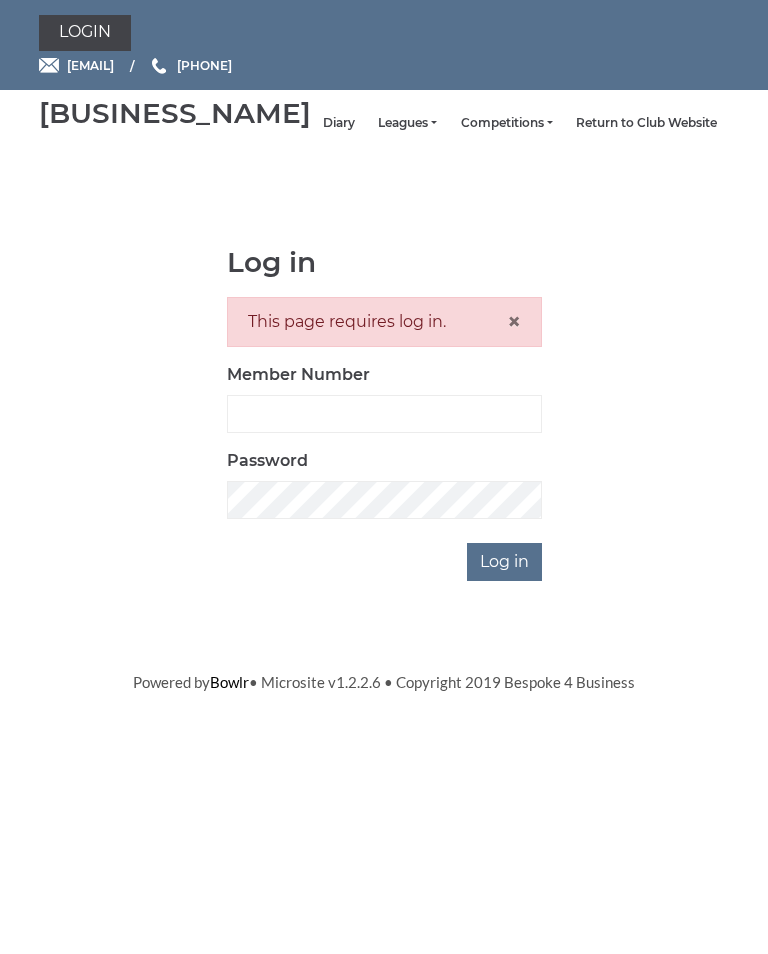 scroll, scrollTop: 0, scrollLeft: 0, axis: both 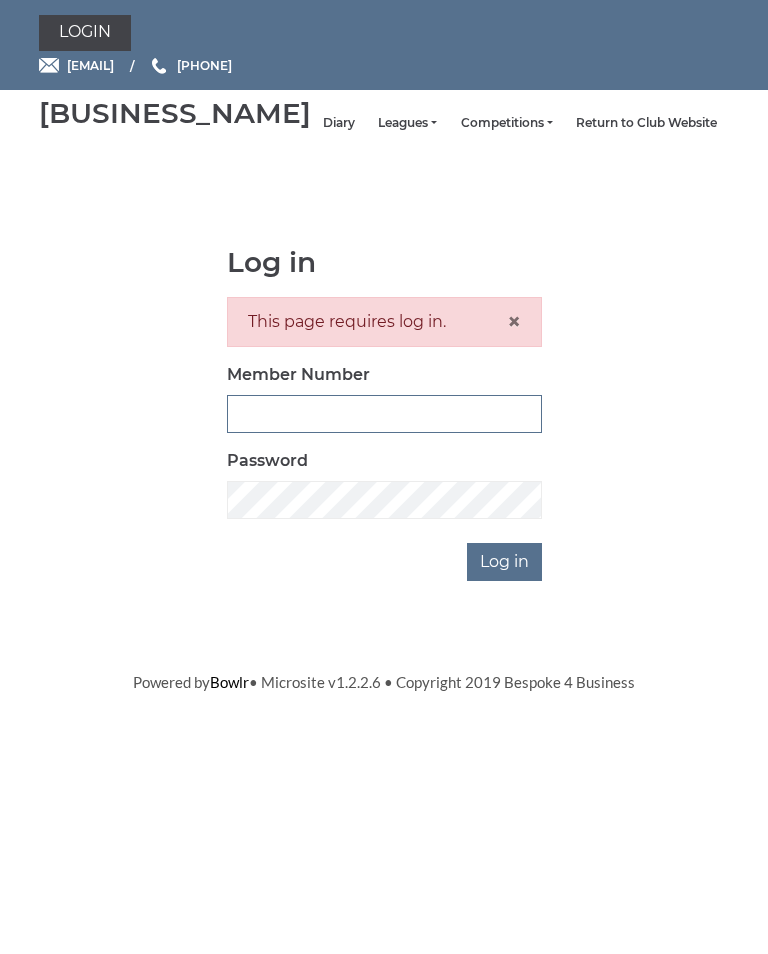 type on "1100" 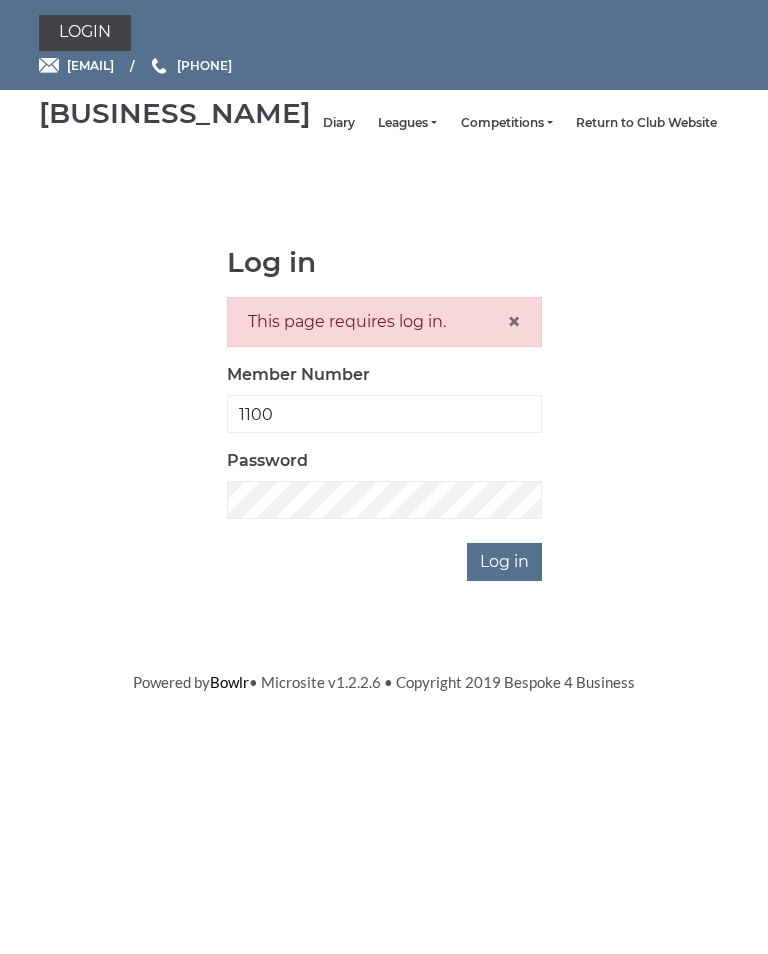 click on "Log in" at bounding box center [504, 562] 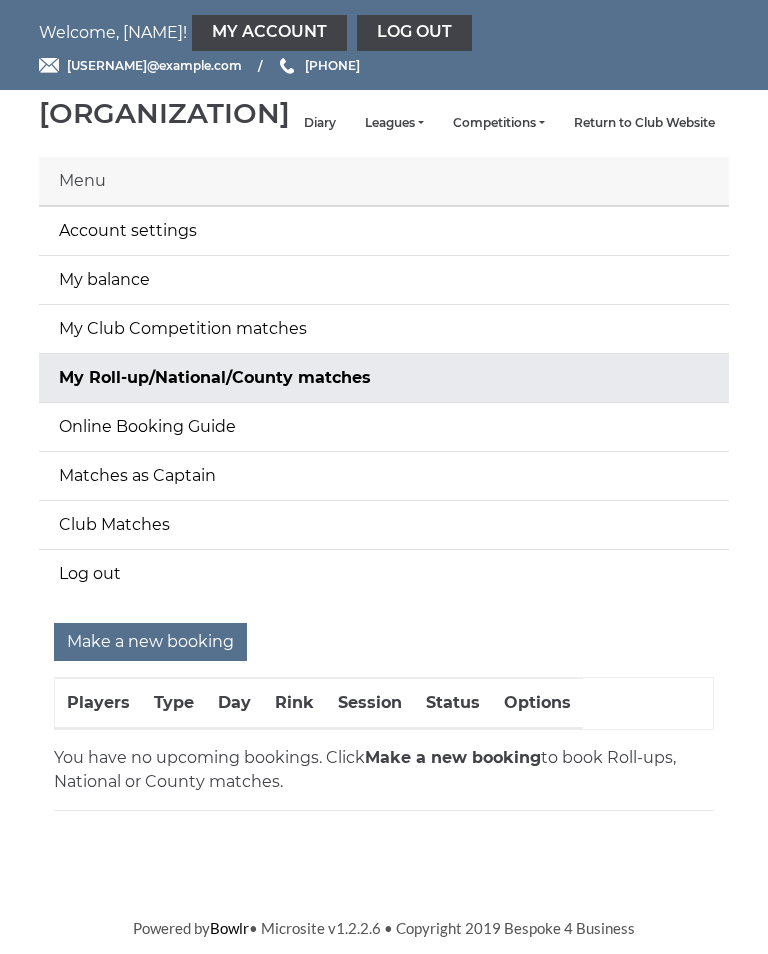scroll, scrollTop: 0, scrollLeft: 0, axis: both 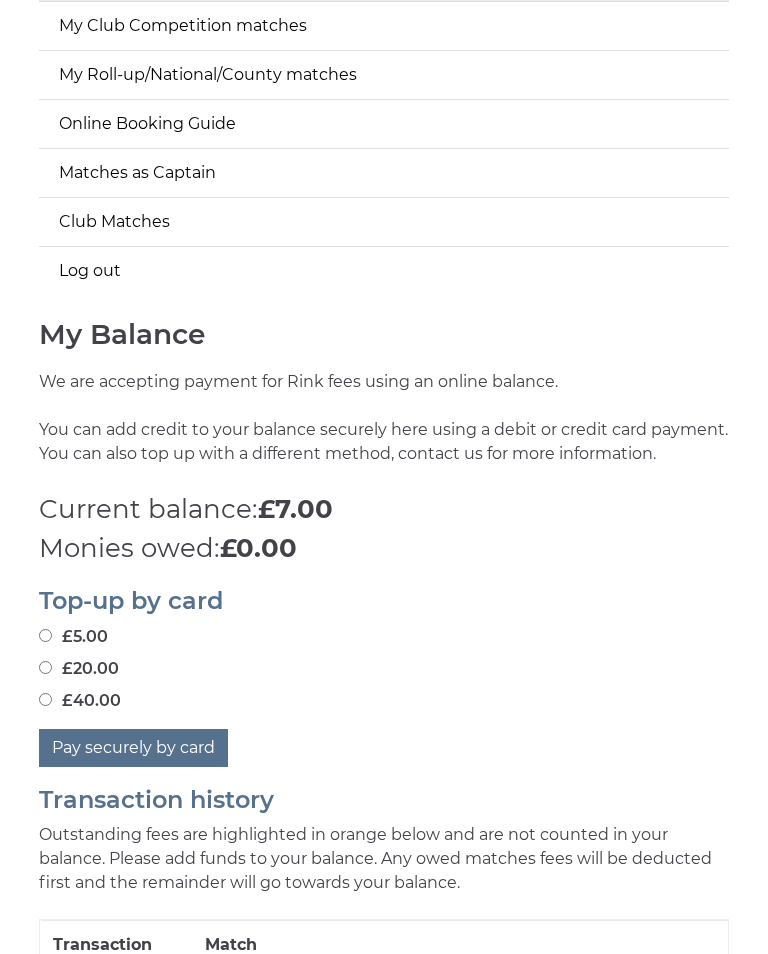 click on "£20.00" at bounding box center (79, 669) 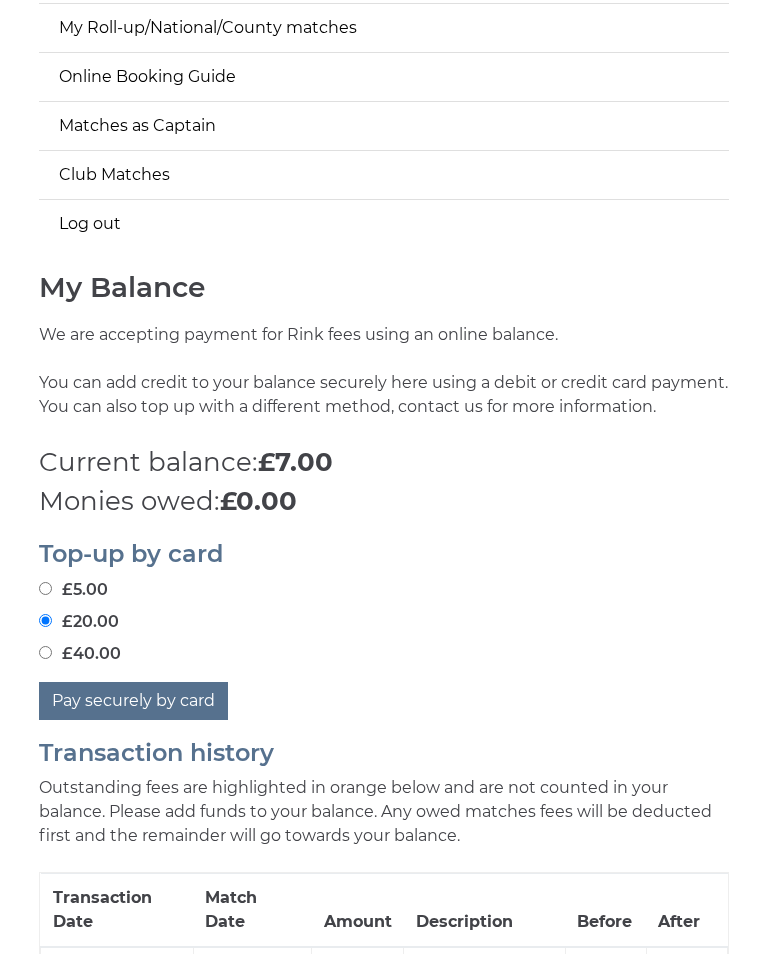 scroll, scrollTop: 403, scrollLeft: 0, axis: vertical 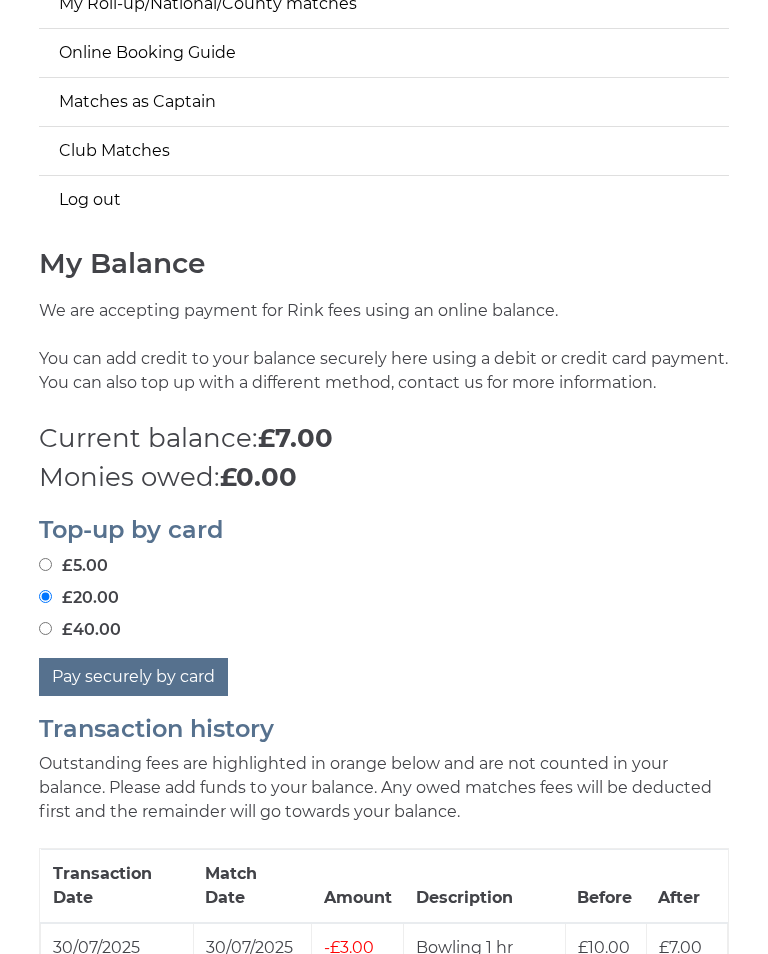 click on "Pay securely by card" at bounding box center [133, 678] 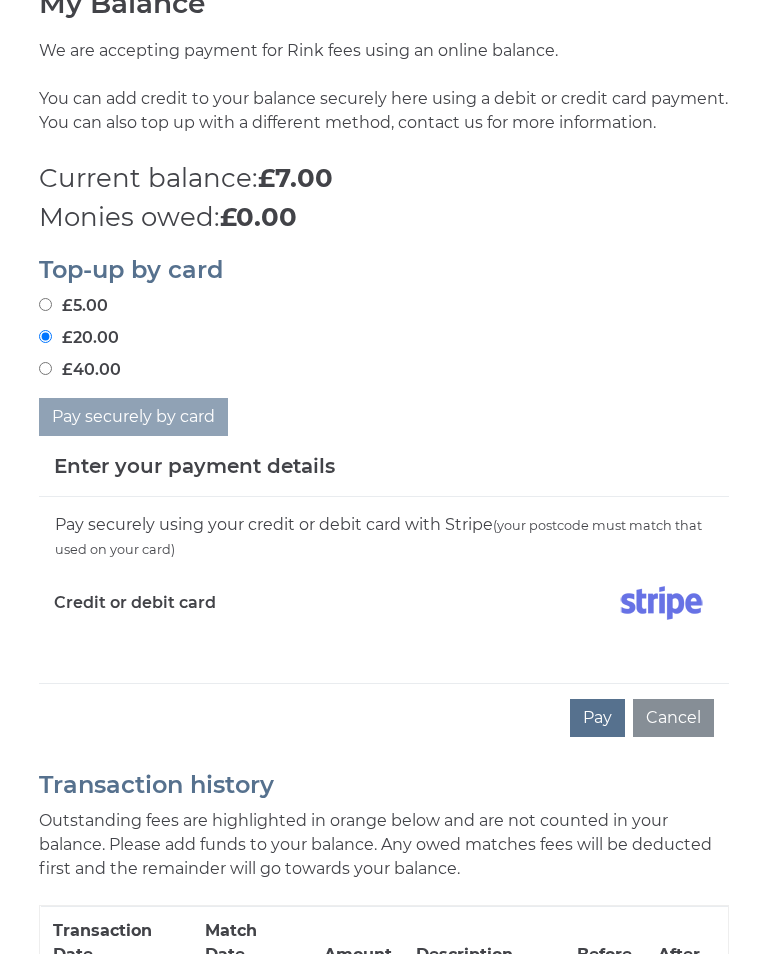 scroll, scrollTop: 675, scrollLeft: 0, axis: vertical 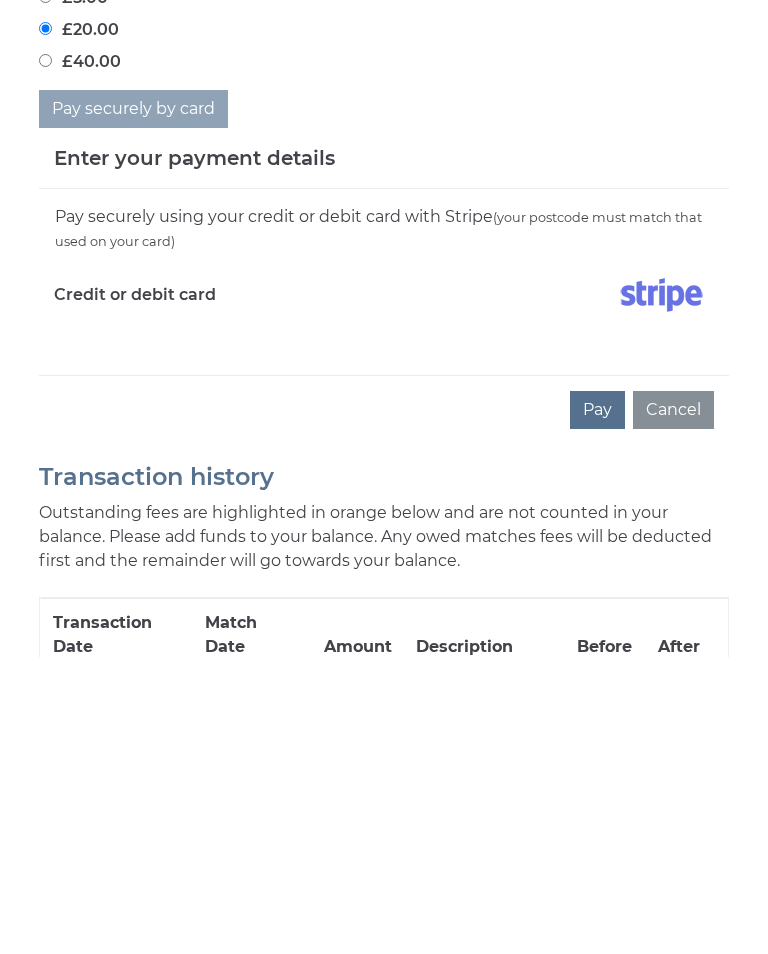 click on "Pay" at bounding box center [597, 707] 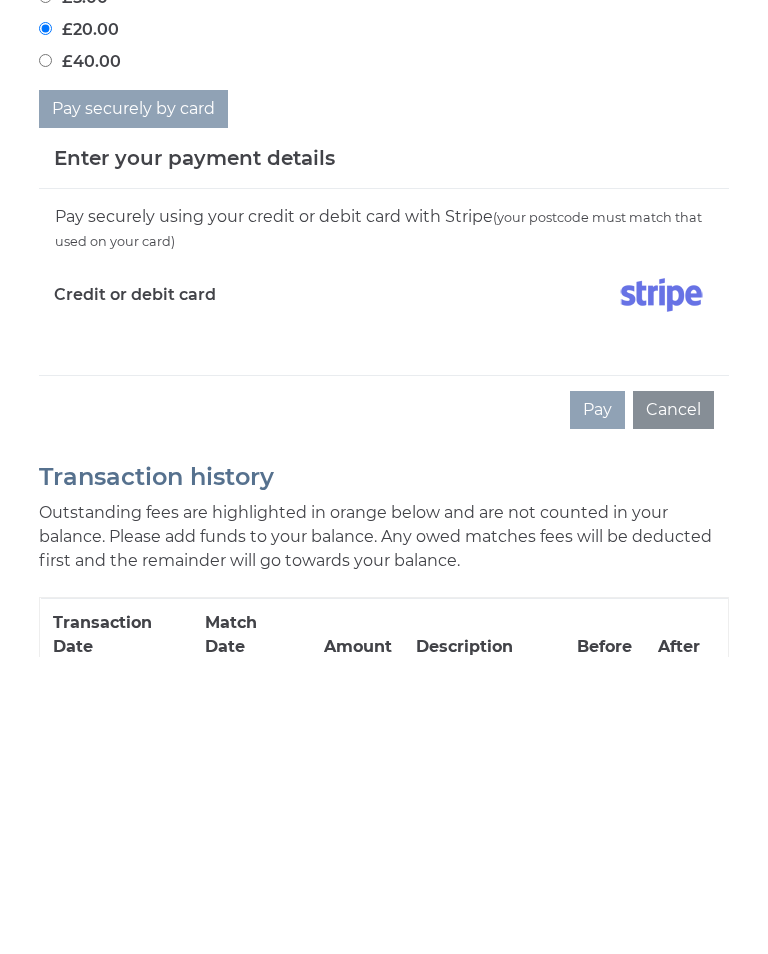 scroll, scrollTop: 972, scrollLeft: 0, axis: vertical 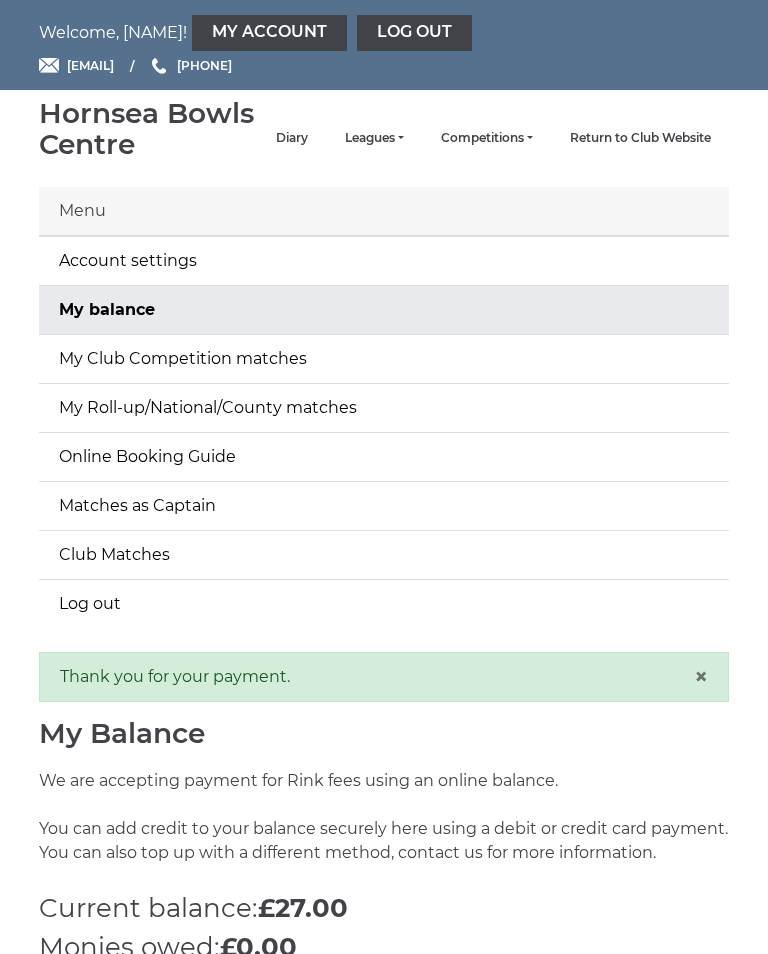 click on "Diary" at bounding box center [291, 138] 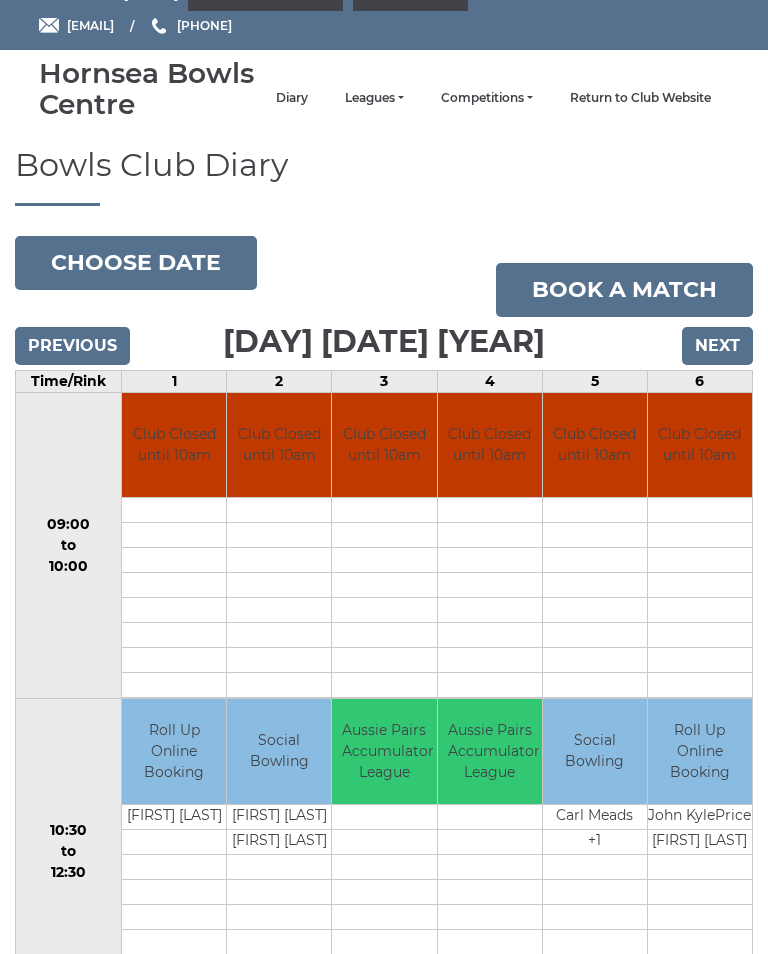 scroll, scrollTop: 0, scrollLeft: 0, axis: both 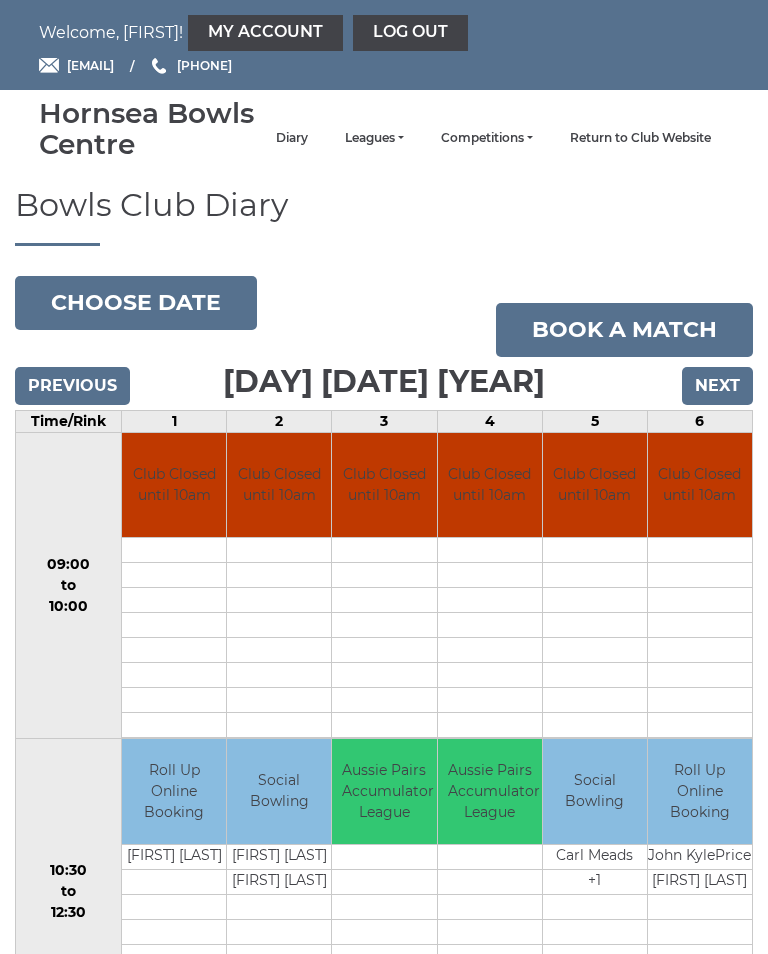 click on "Next" at bounding box center [717, 386] 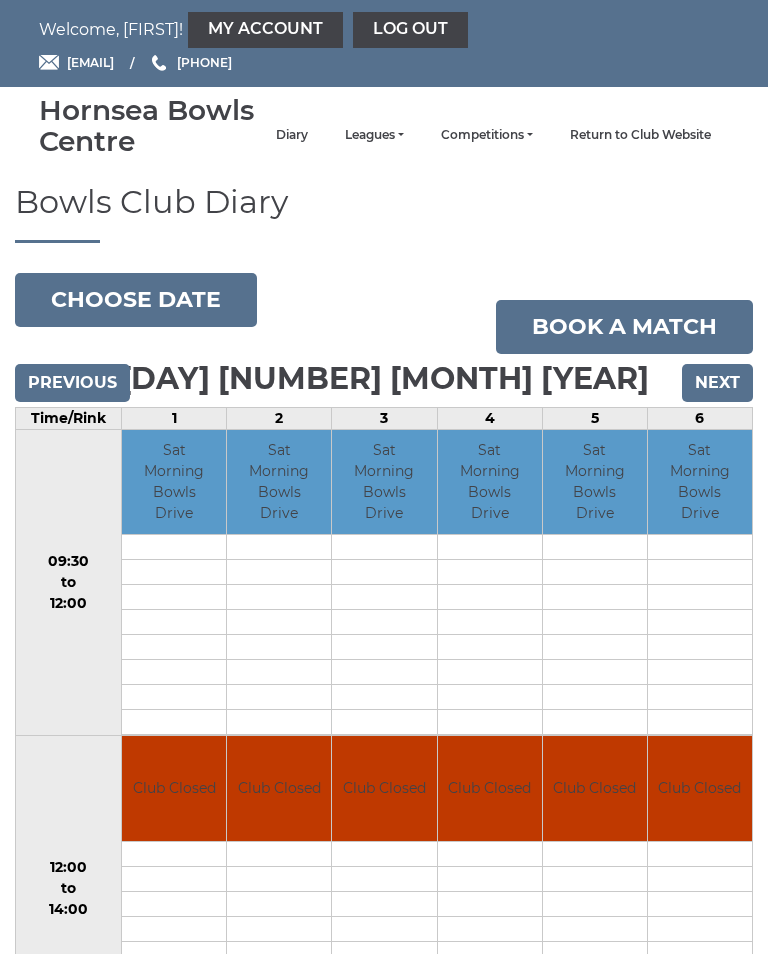 scroll, scrollTop: 0, scrollLeft: 0, axis: both 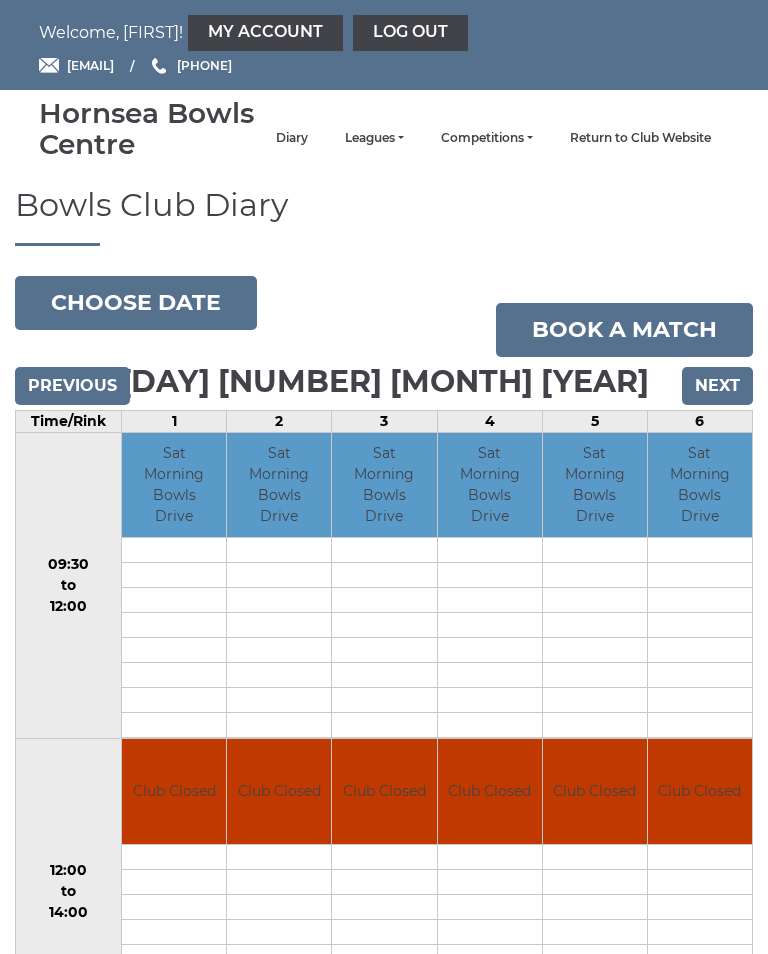 click on "Next" at bounding box center (717, 386) 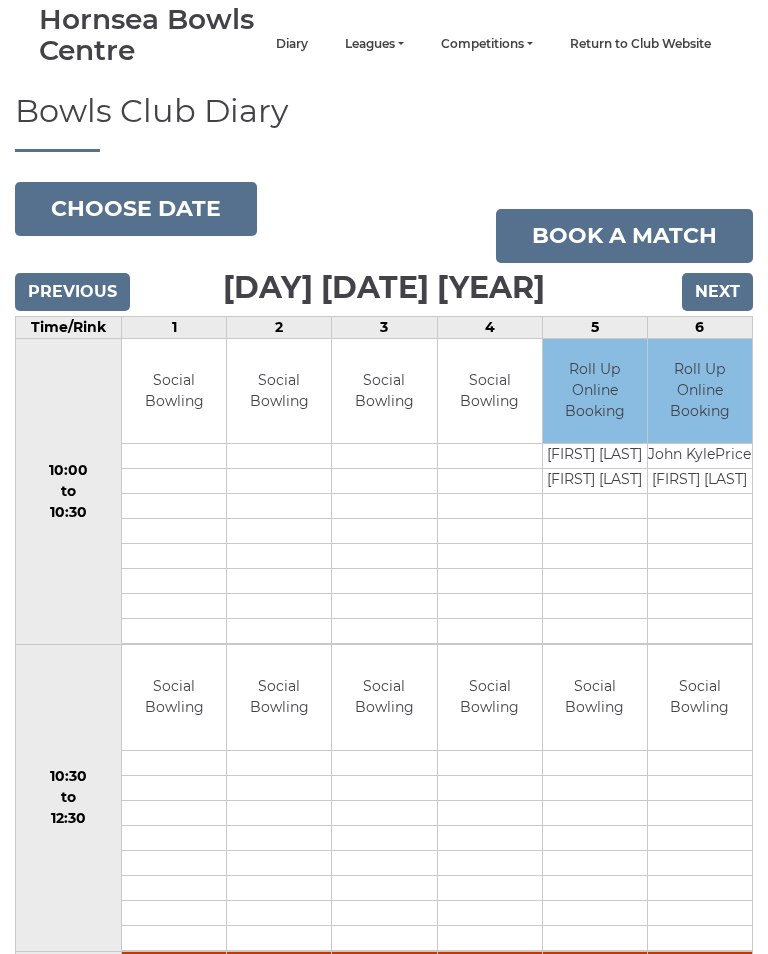 scroll, scrollTop: 0, scrollLeft: 0, axis: both 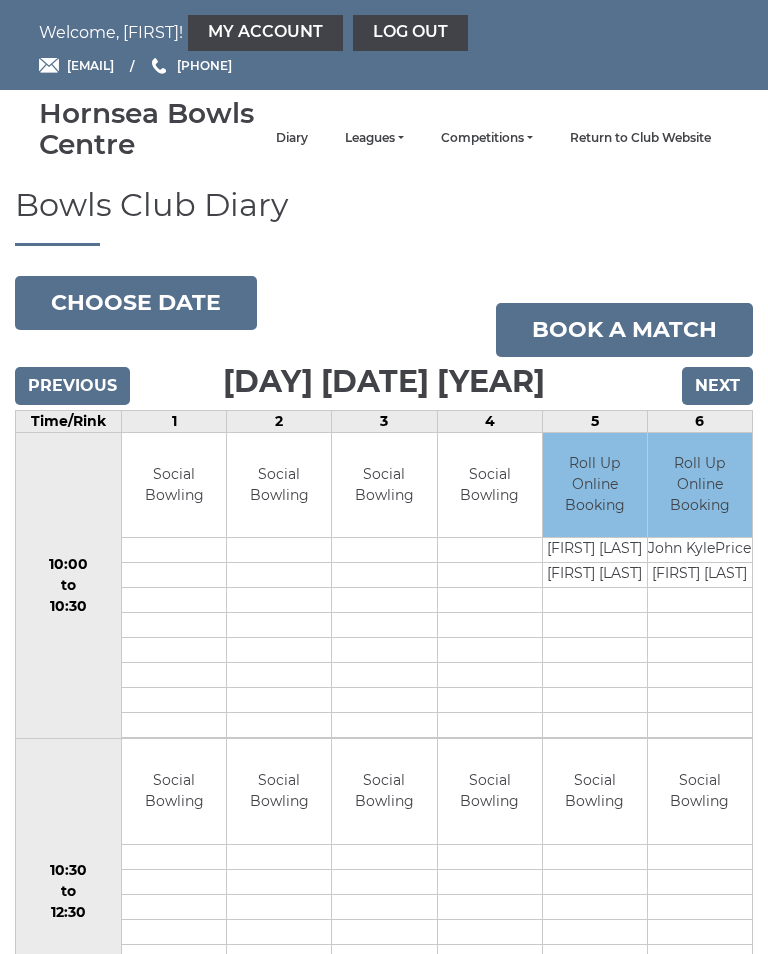 click on "Next" at bounding box center (717, 386) 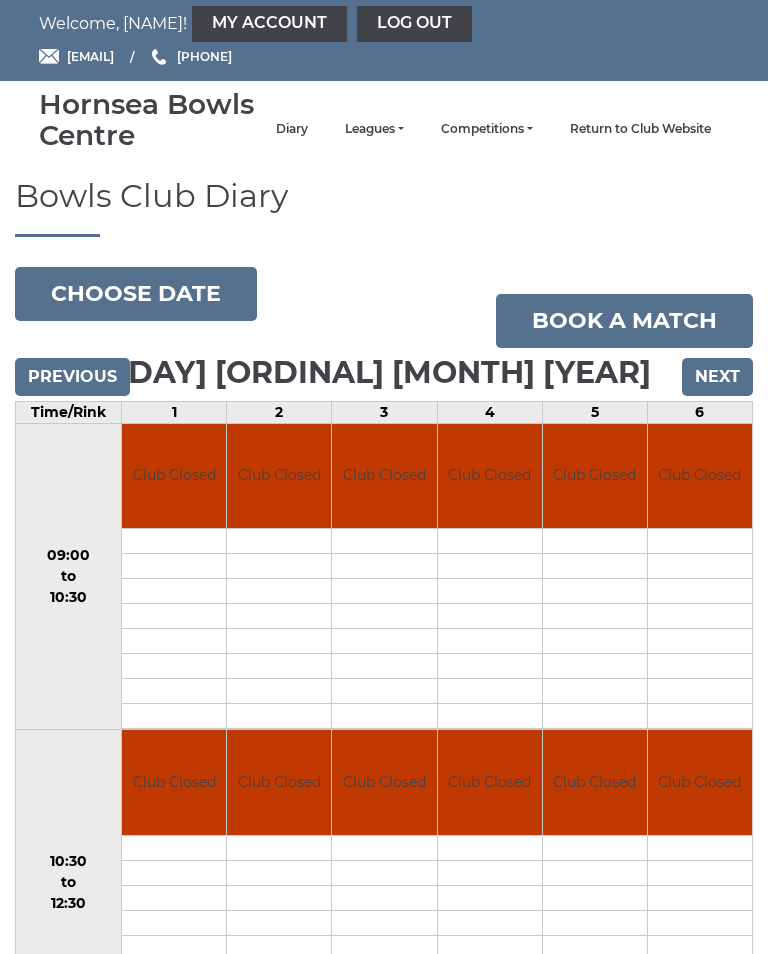 scroll, scrollTop: 0, scrollLeft: 0, axis: both 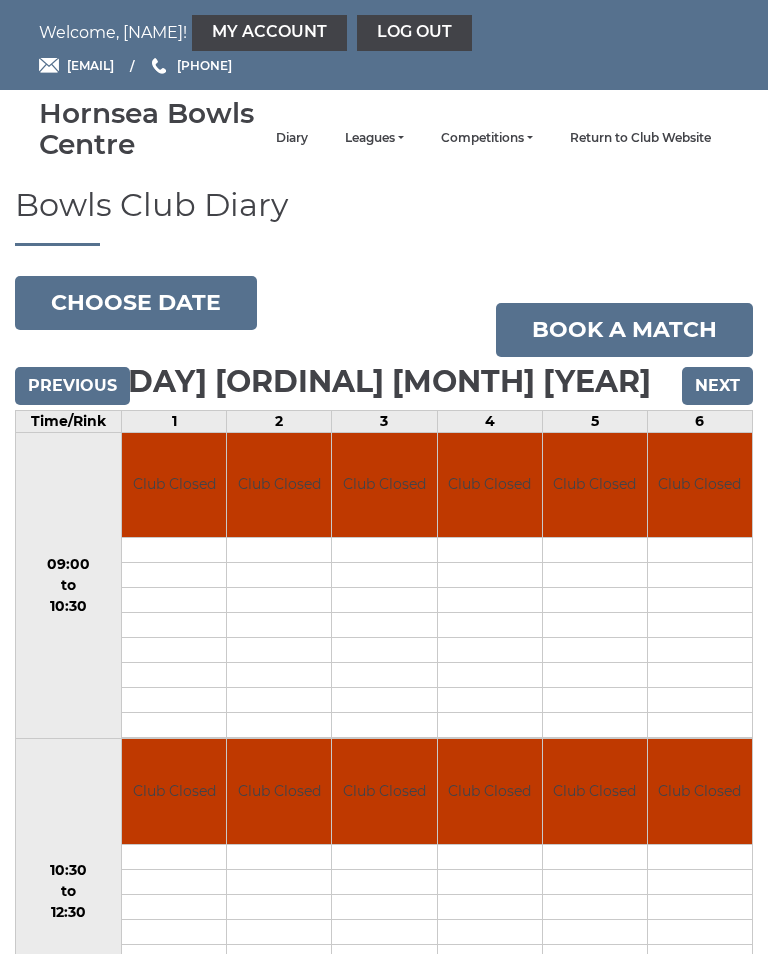 click on "Next" at bounding box center [717, 386] 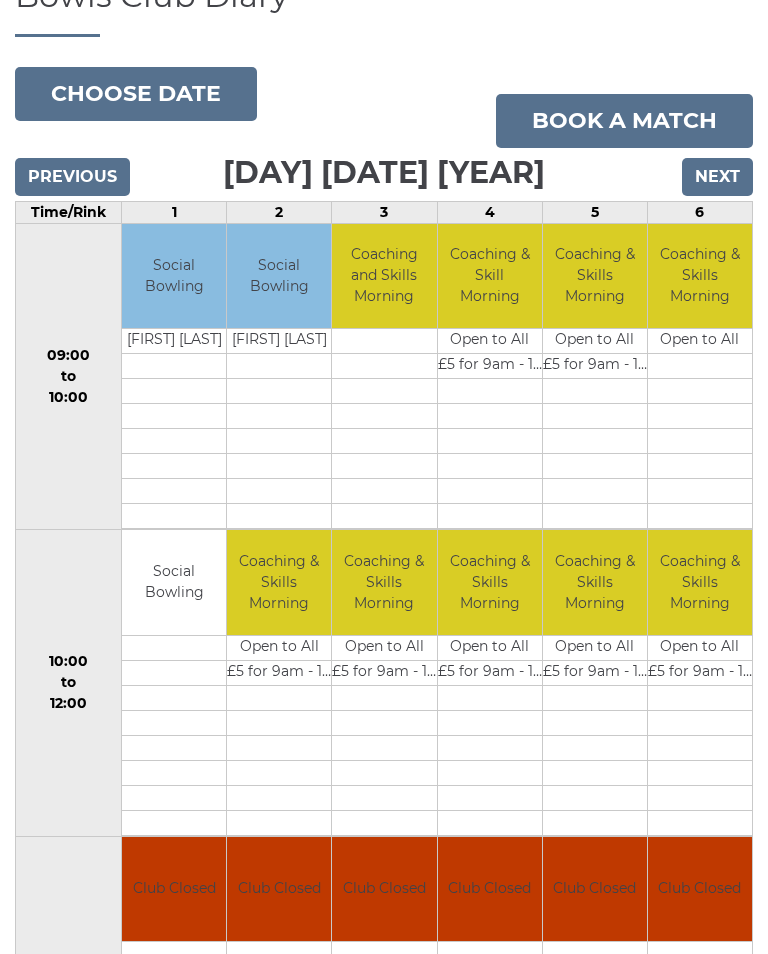 scroll, scrollTop: 208, scrollLeft: 0, axis: vertical 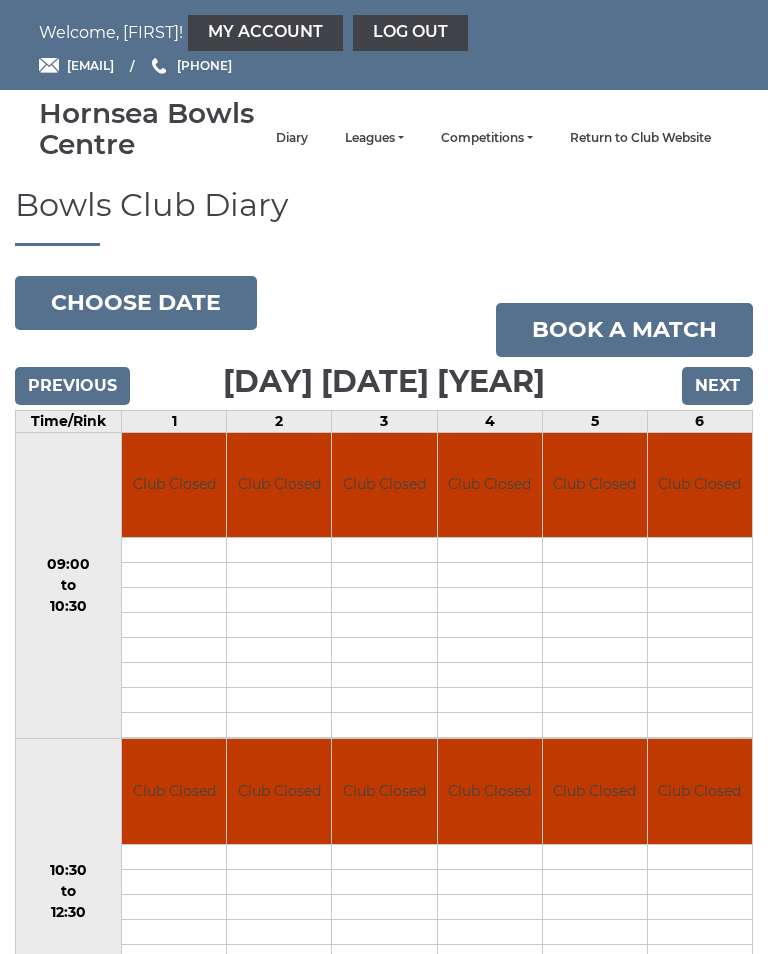 click on "Next" at bounding box center (717, 386) 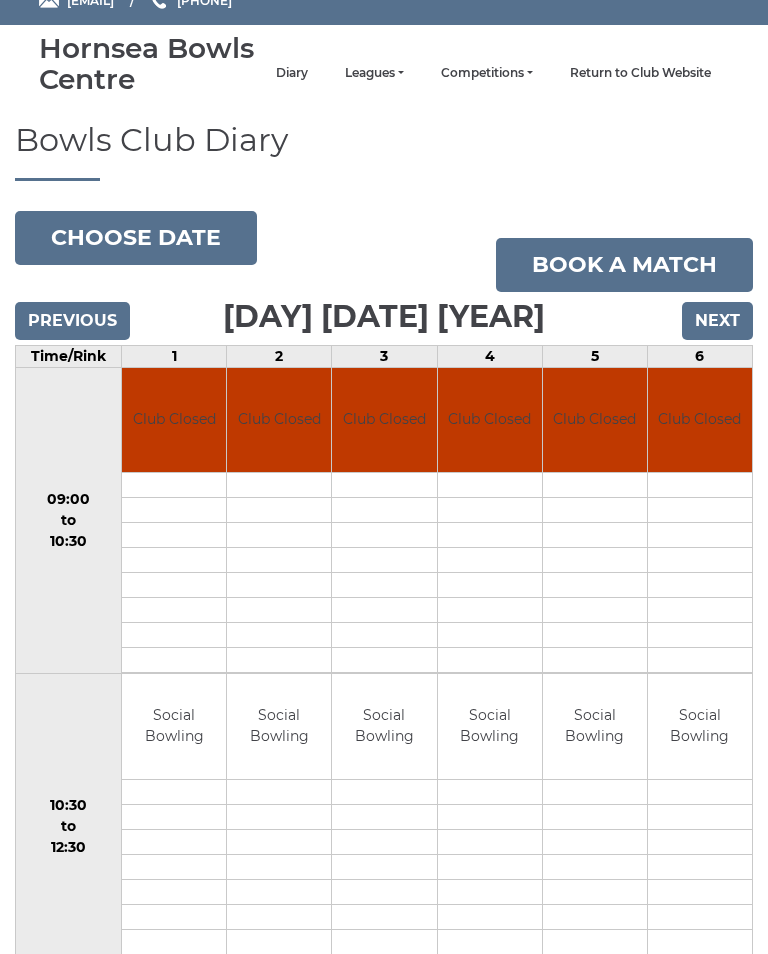 scroll, scrollTop: 63, scrollLeft: 0, axis: vertical 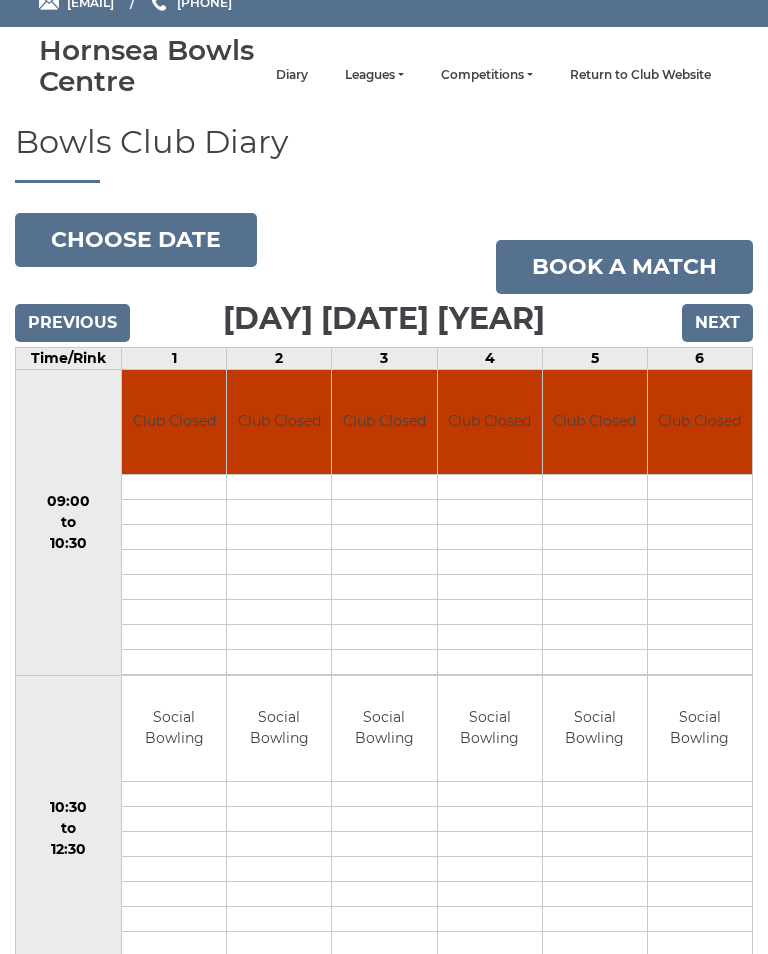 click on "Next" at bounding box center [717, 323] 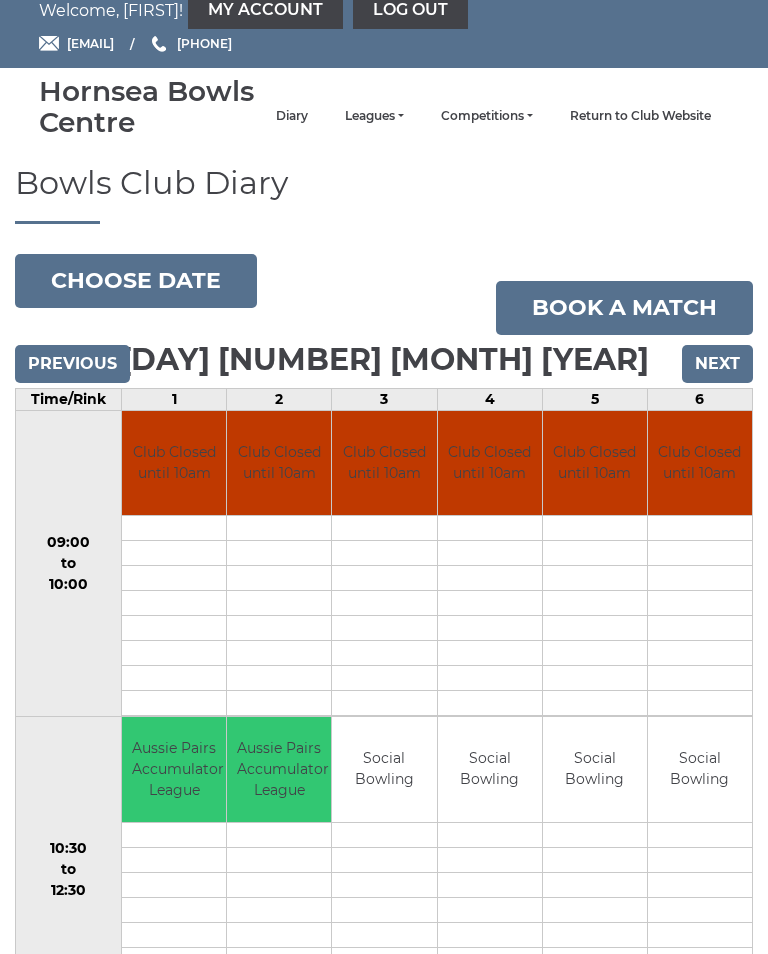 scroll, scrollTop: 0, scrollLeft: 0, axis: both 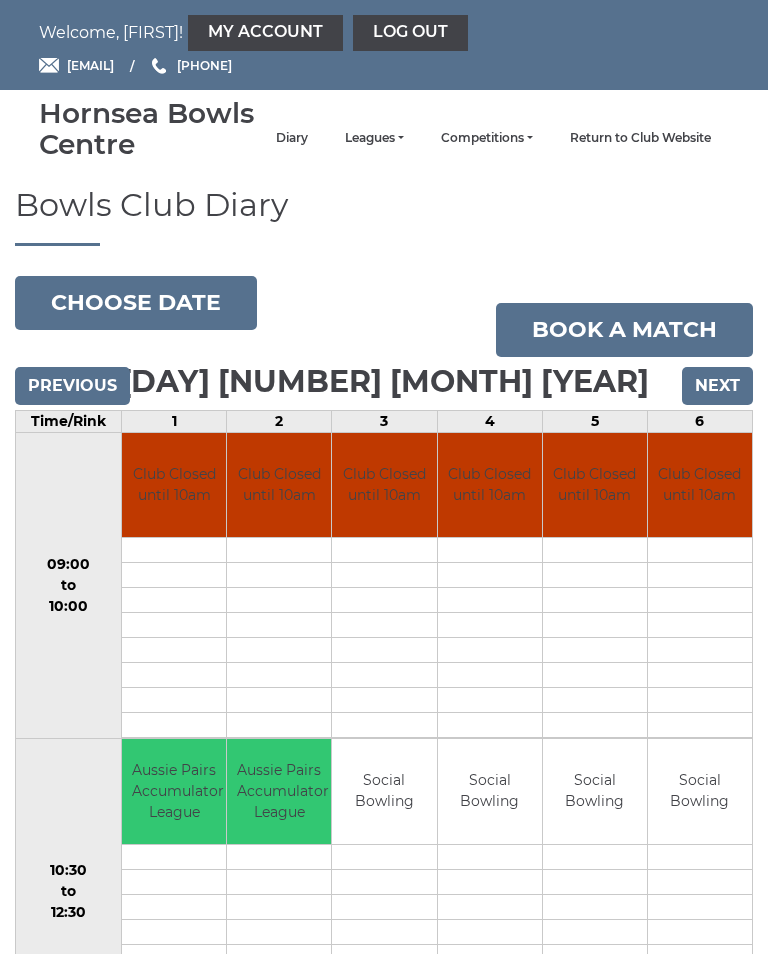 click on "Log out" at bounding box center [410, 33] 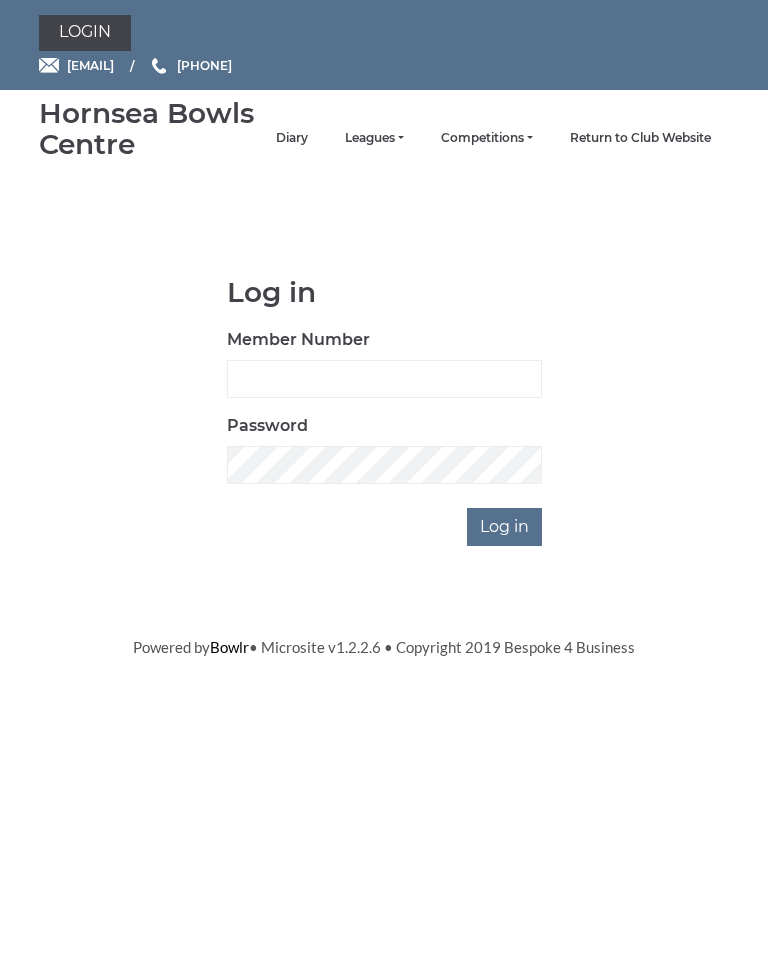 scroll, scrollTop: 0, scrollLeft: 0, axis: both 